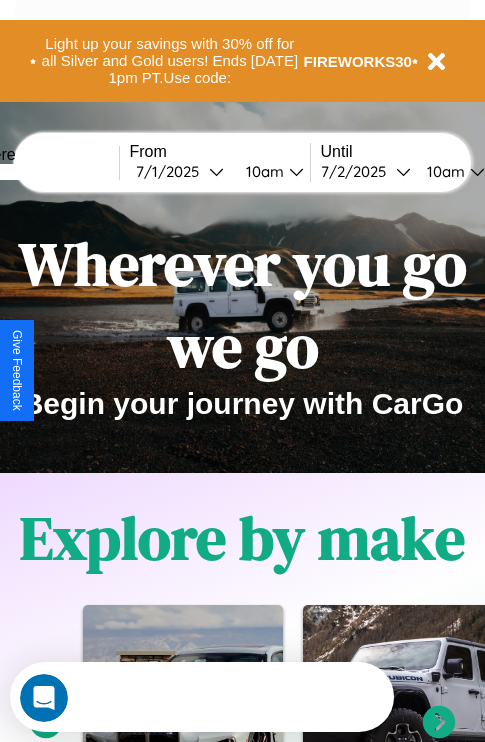scroll, scrollTop: 0, scrollLeft: 0, axis: both 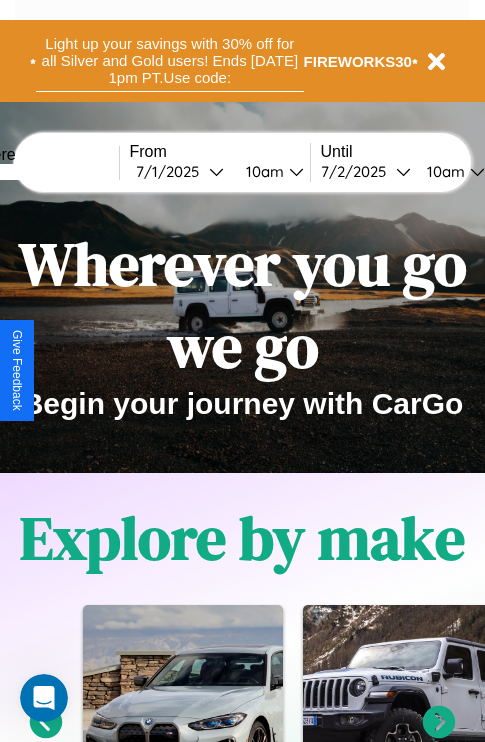 click on "Light up your savings with 30% off for all Silver and Gold users! Ends [DATE] 1pm PT.  Use code:" at bounding box center (170, 61) 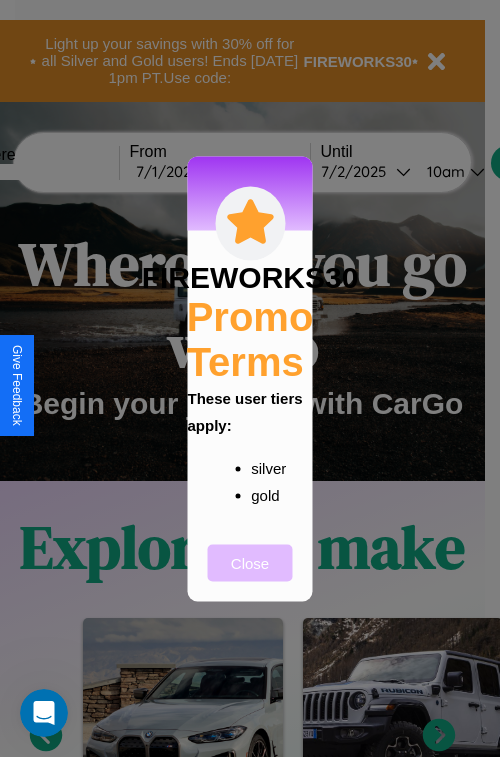 click on "Close" at bounding box center (250, 562) 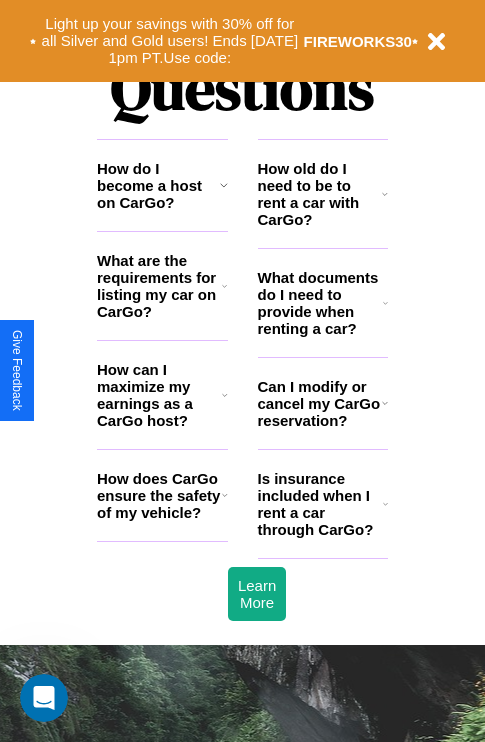 scroll, scrollTop: 2423, scrollLeft: 0, axis: vertical 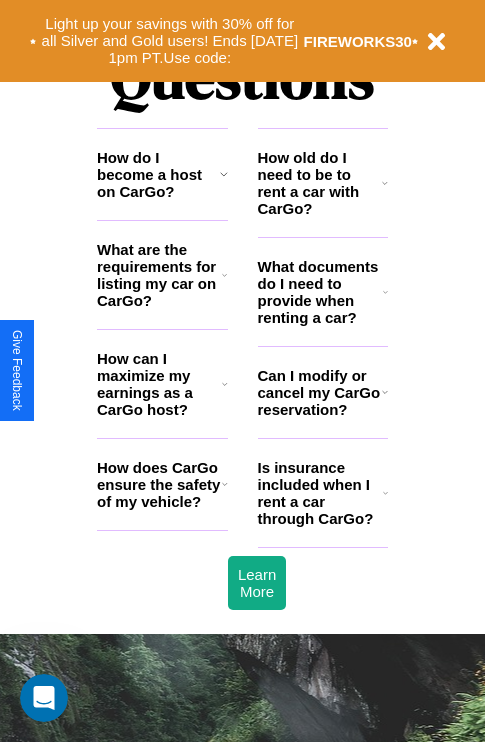 click 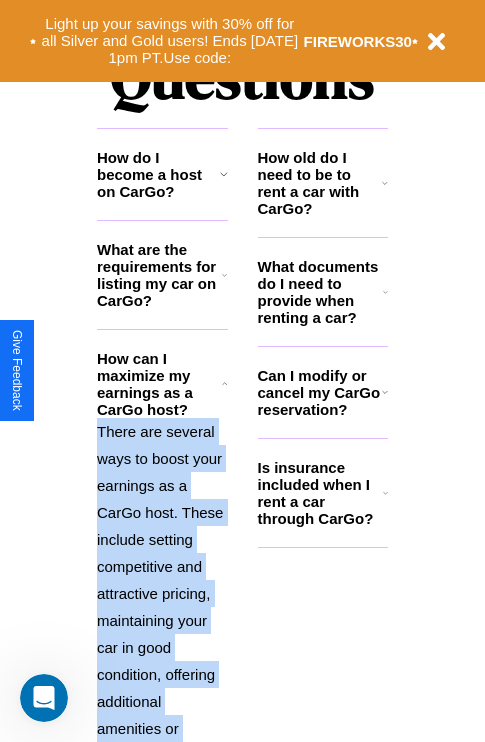 scroll, scrollTop: 2692, scrollLeft: 0, axis: vertical 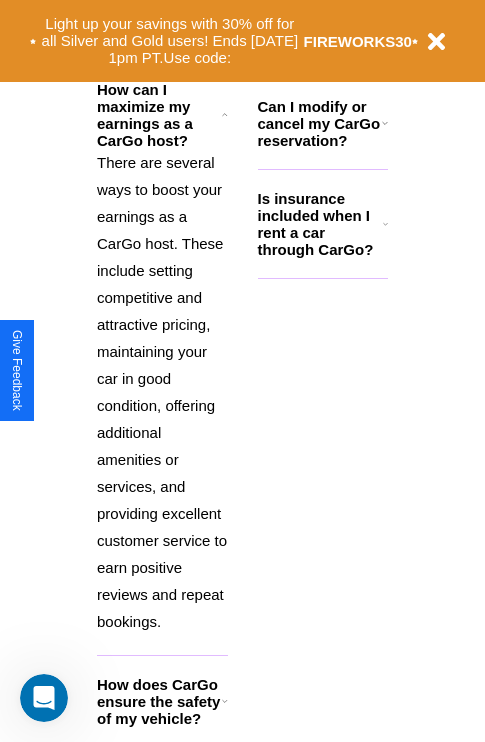 click 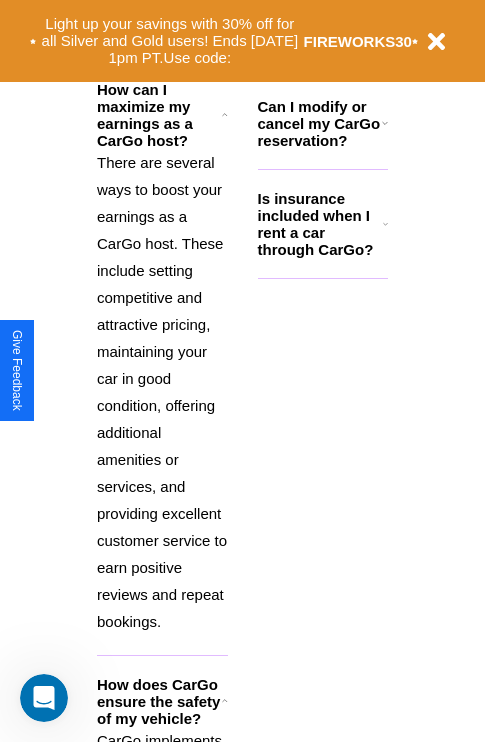 click on "Is insurance included when I rent a car through CarGo?" at bounding box center (320, 224) 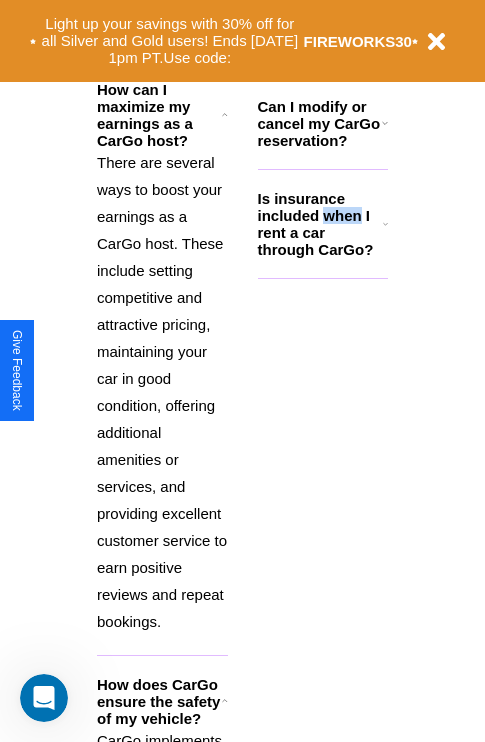 click on "Is insurance included when I rent a car through CarGo?" at bounding box center [320, 224] 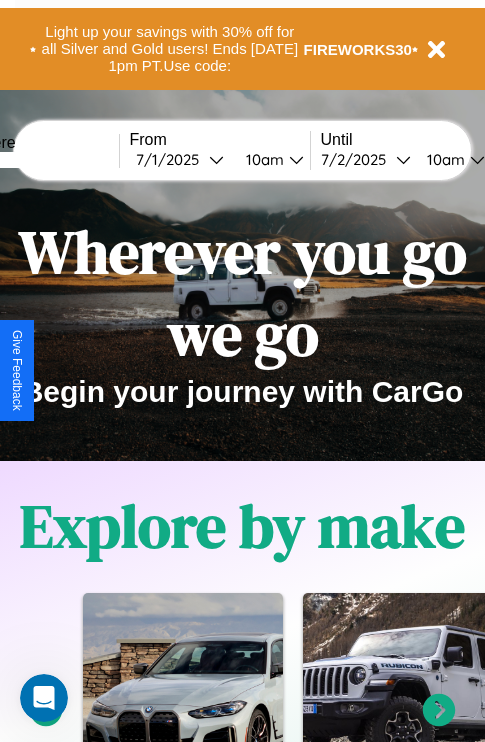 scroll, scrollTop: 0, scrollLeft: 0, axis: both 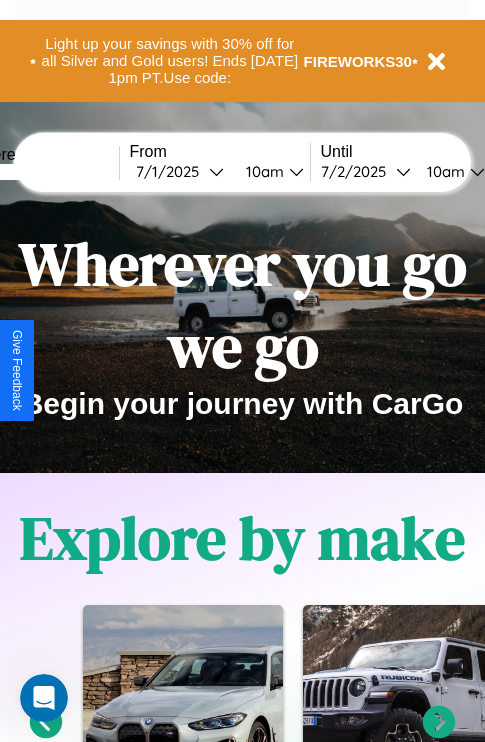 click at bounding box center [44, 172] 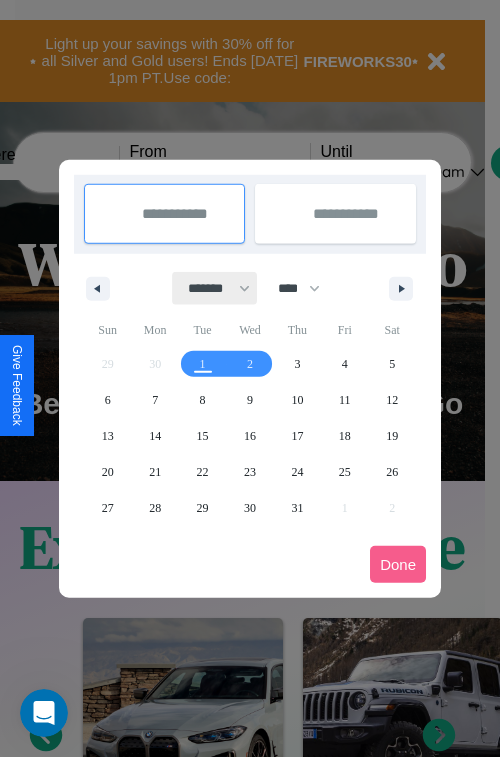 click on "******* ******** ***** ***** *** **** **** ****** ********* ******* ******** ********" at bounding box center (215, 288) 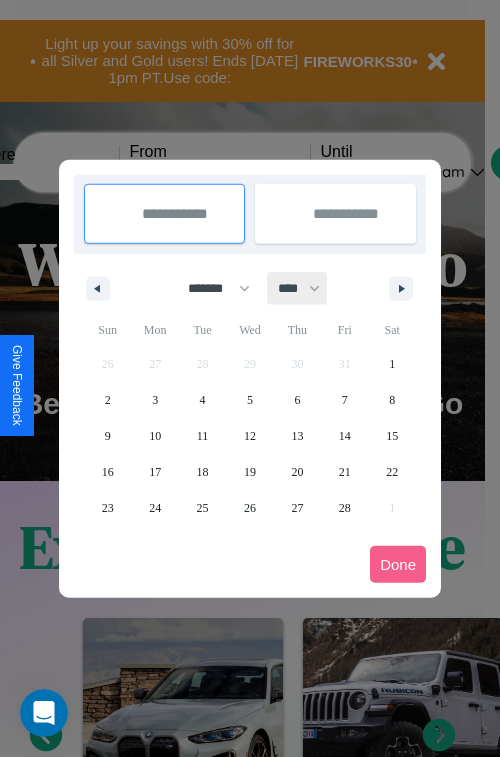 click on "**** **** **** **** **** **** **** **** **** **** **** **** **** **** **** **** **** **** **** **** **** **** **** **** **** **** **** **** **** **** **** **** **** **** **** **** **** **** **** **** **** **** **** **** **** **** **** **** **** **** **** **** **** **** **** **** **** **** **** **** **** **** **** **** **** **** **** **** **** **** **** **** **** **** **** **** **** **** **** **** **** **** **** **** **** **** **** **** **** **** **** **** **** **** **** **** **** **** **** **** **** **** **** **** **** **** **** **** **** **** **** **** **** **** **** **** **** **** **** **** ****" at bounding box center [298, 288] 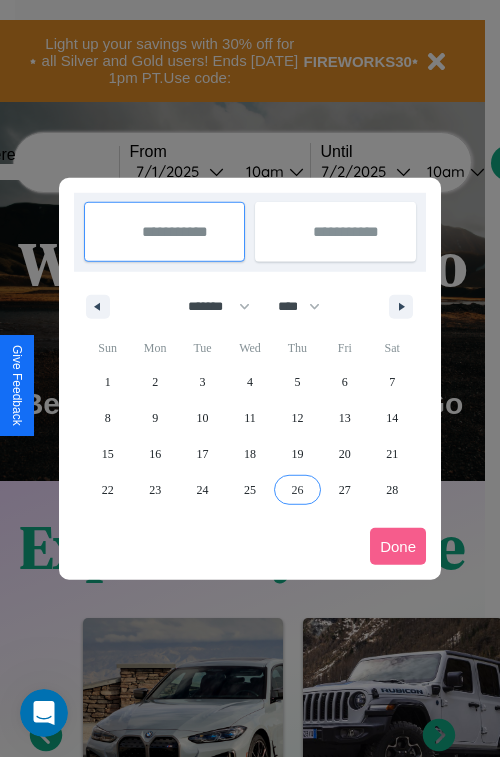 click on "26" at bounding box center (297, 490) 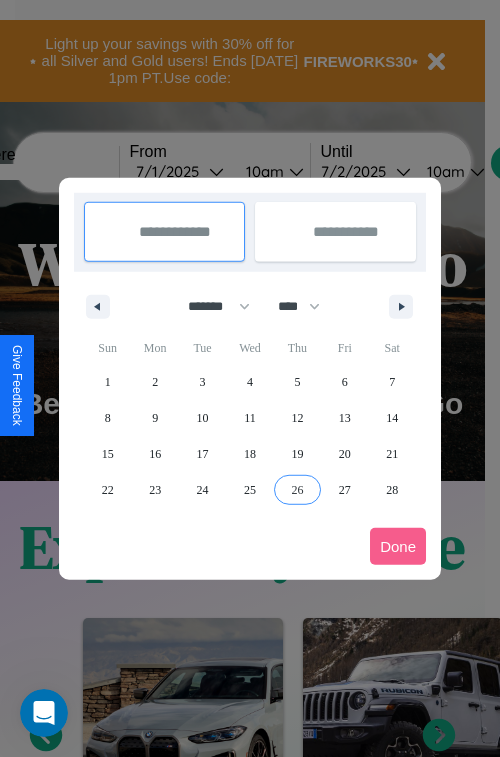 type on "**********" 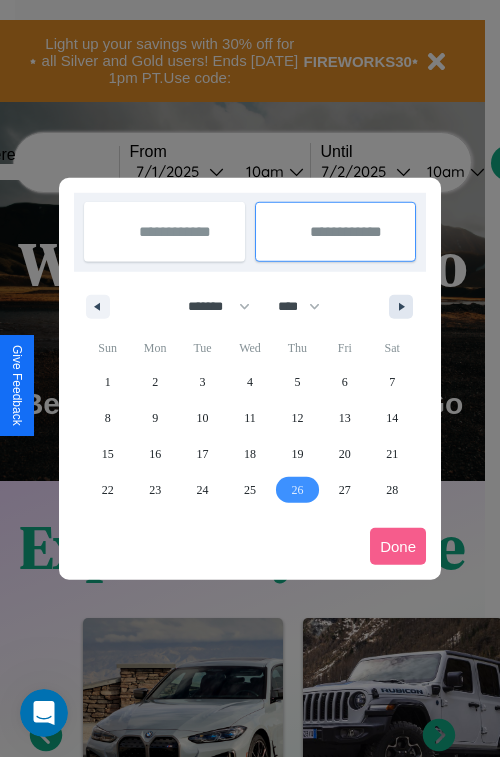 click at bounding box center (405, 307) 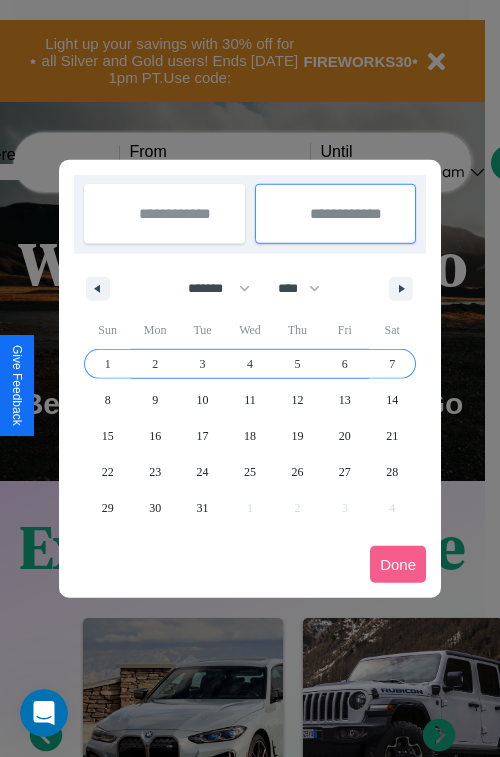 click on "7" at bounding box center (392, 364) 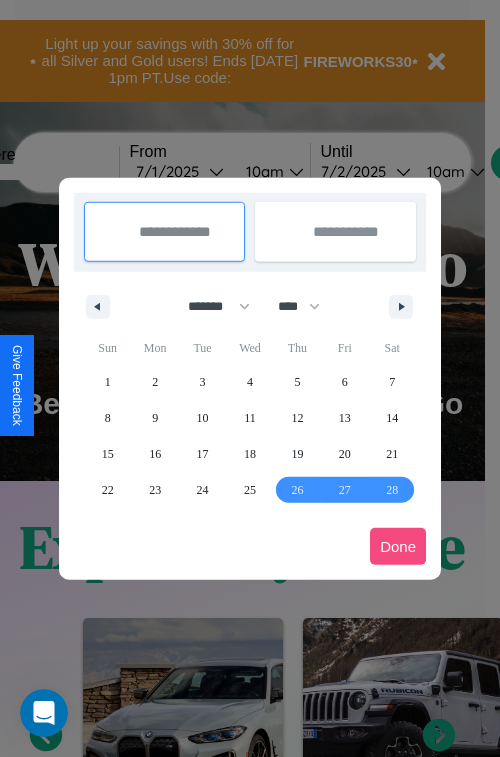 click on "Done" at bounding box center (398, 546) 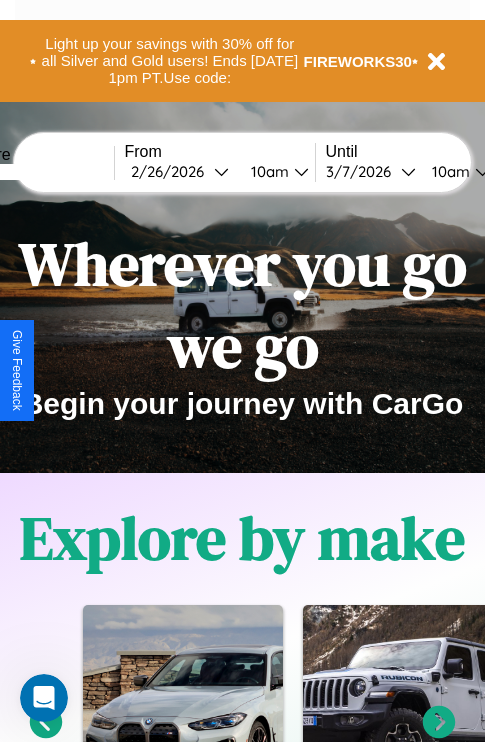 scroll, scrollTop: 0, scrollLeft: 72, axis: horizontal 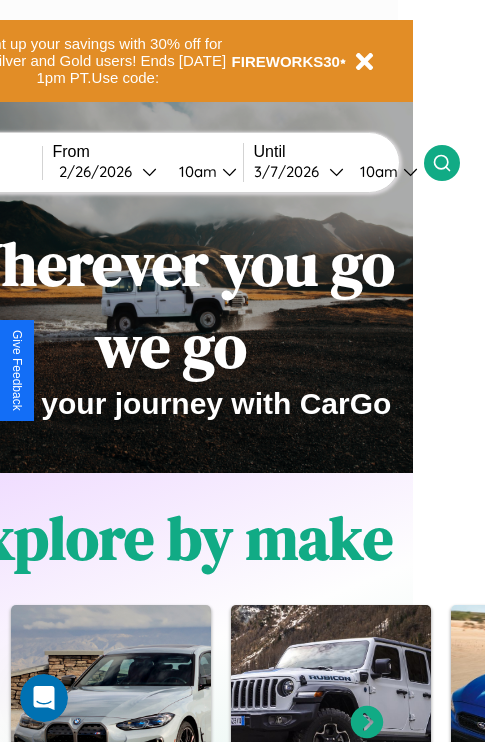 click 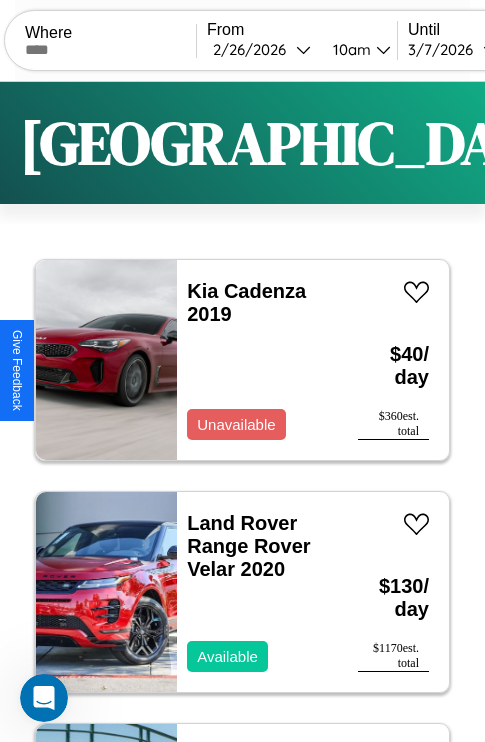 scroll, scrollTop: 66, scrollLeft: 0, axis: vertical 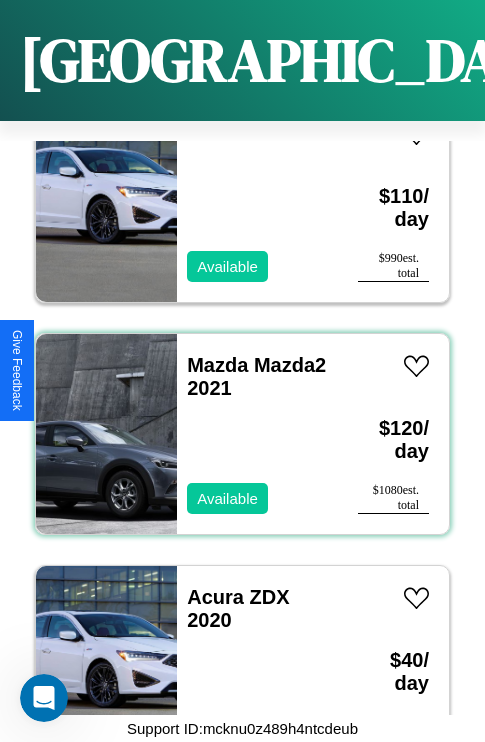 click on "Mazda   Mazda2   2021 Available" at bounding box center (257, 434) 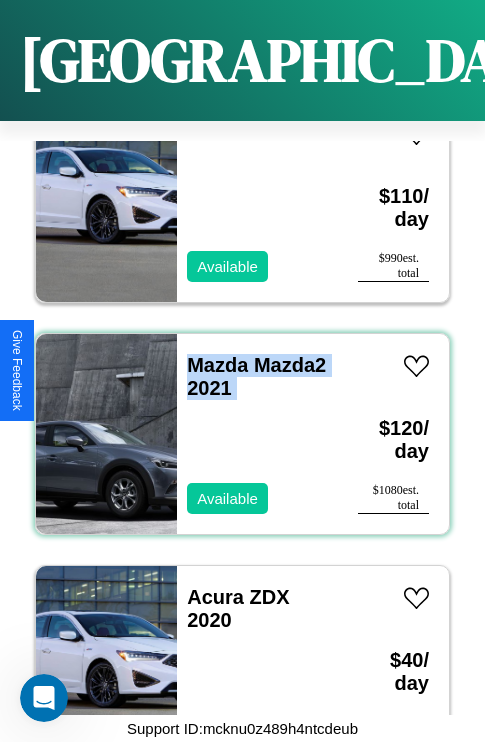 click on "Mazda   Mazda2   2021 Available" at bounding box center [257, 434] 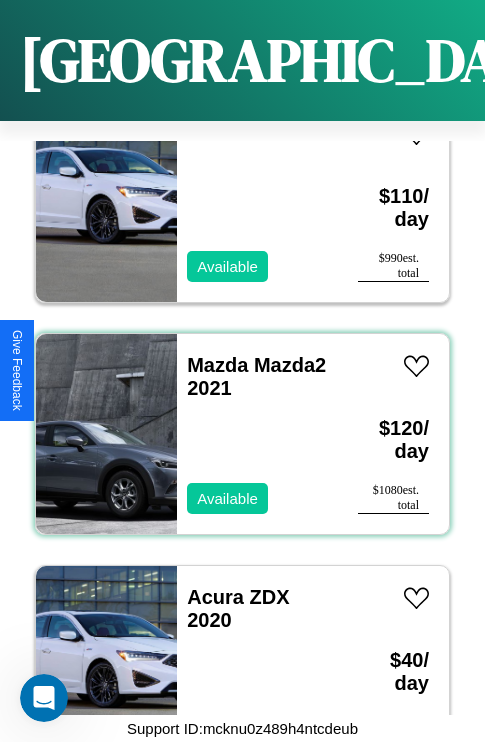 click on "Mazda   Mazda2   2021 Available" at bounding box center (257, 434) 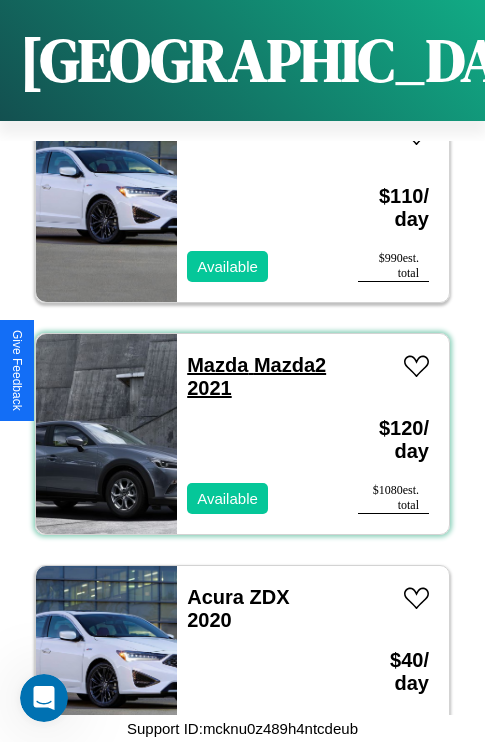 click on "Mazda   Mazda2   2021" at bounding box center (256, 376) 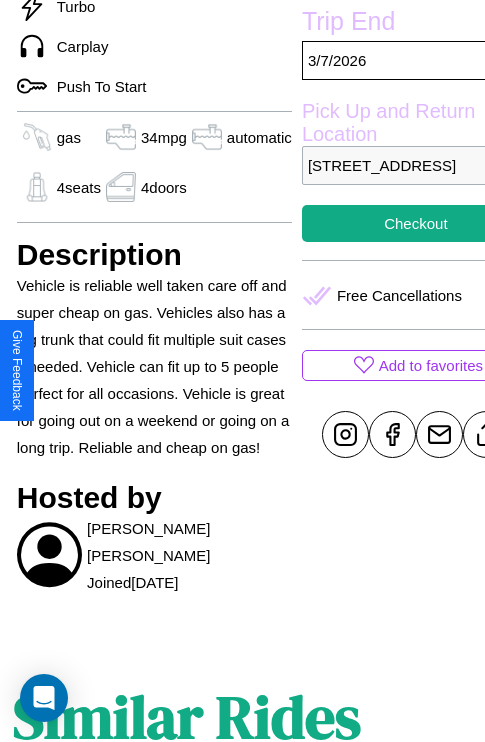 scroll, scrollTop: 708, scrollLeft: 64, axis: both 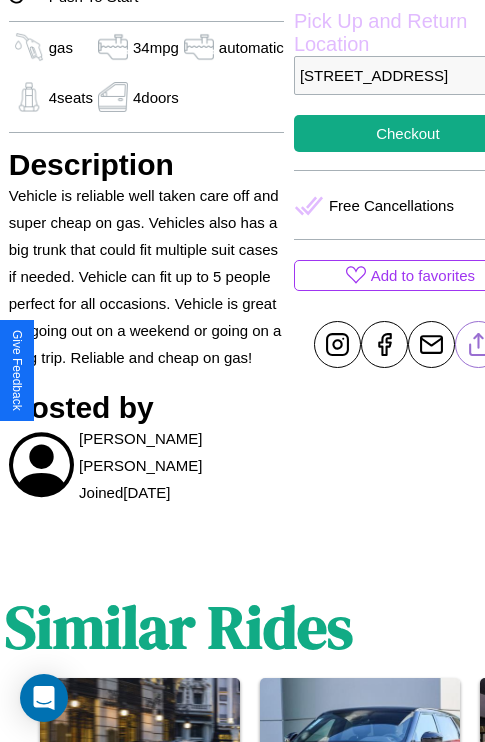click 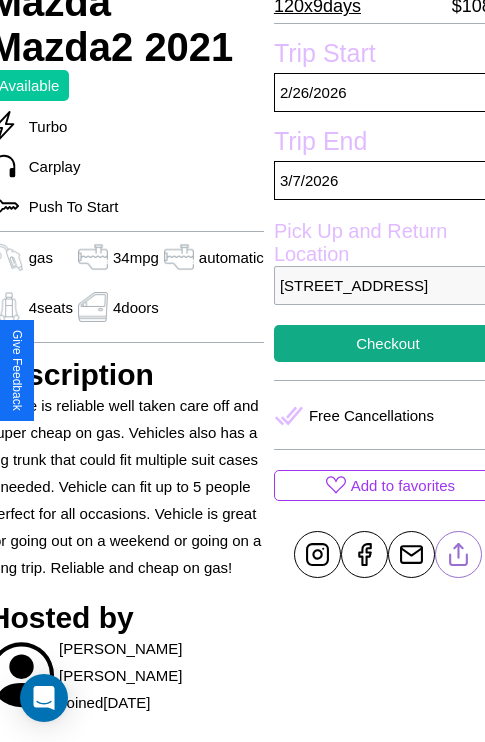 scroll, scrollTop: 497, scrollLeft: 84, axis: both 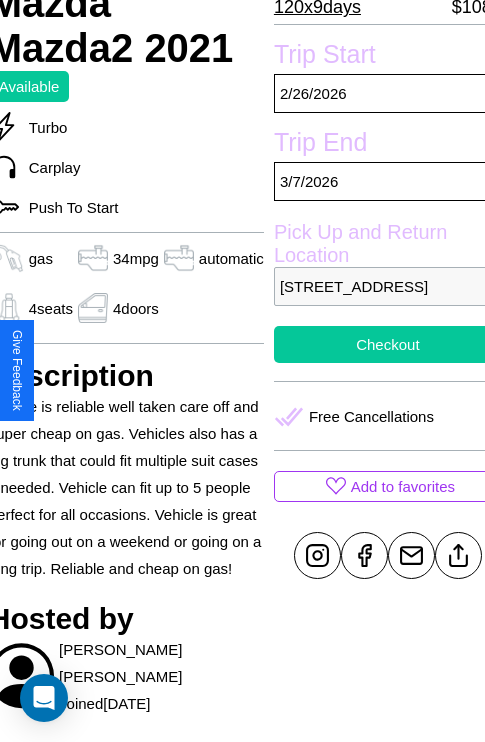 click on "Checkout" at bounding box center (388, 344) 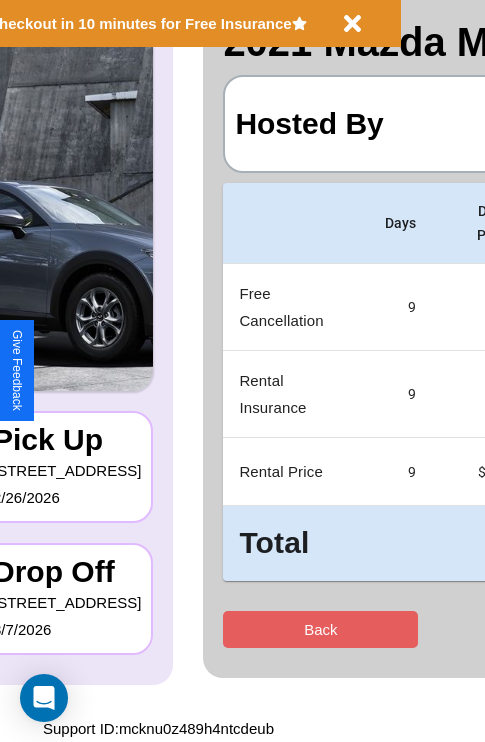 scroll, scrollTop: 0, scrollLeft: 0, axis: both 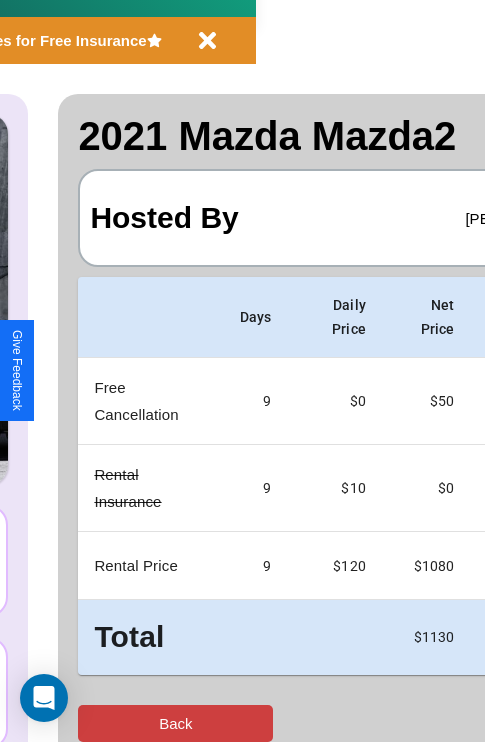 click on "Back" at bounding box center (175, 723) 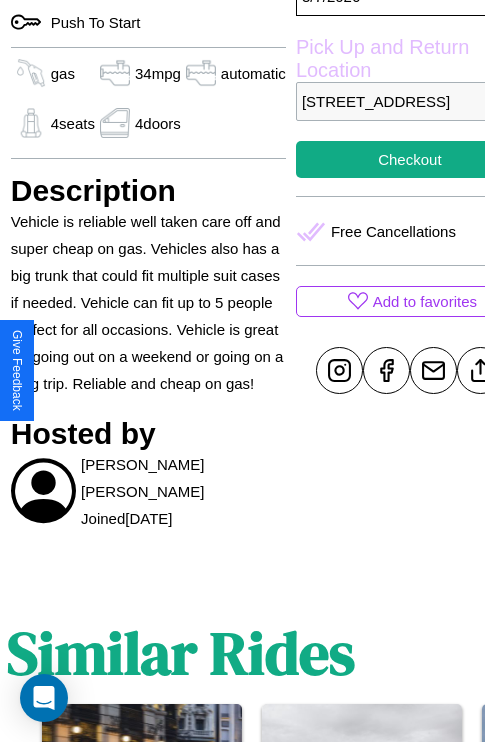 scroll, scrollTop: 708, scrollLeft: 64, axis: both 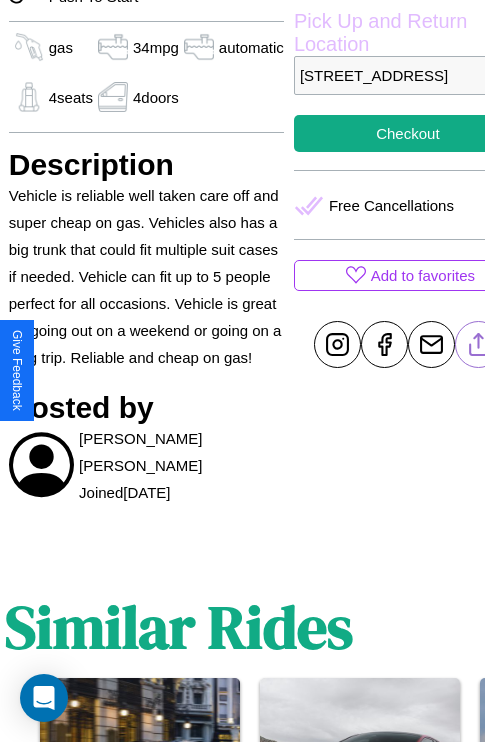 click 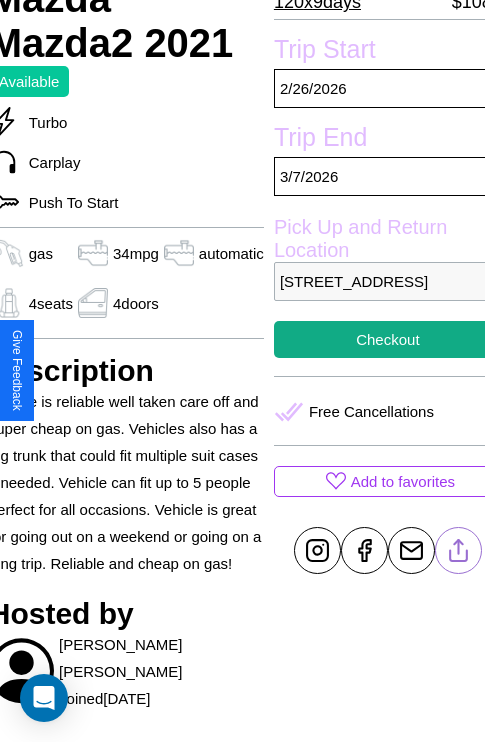 scroll, scrollTop: 497, scrollLeft: 84, axis: both 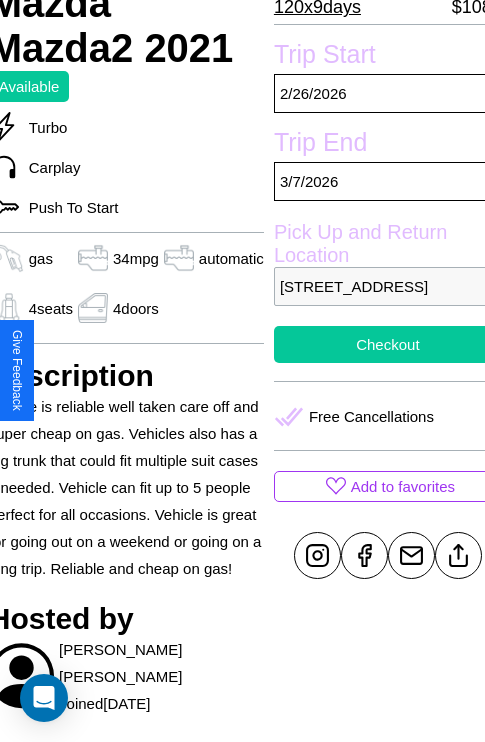 click on "Checkout" at bounding box center (388, 344) 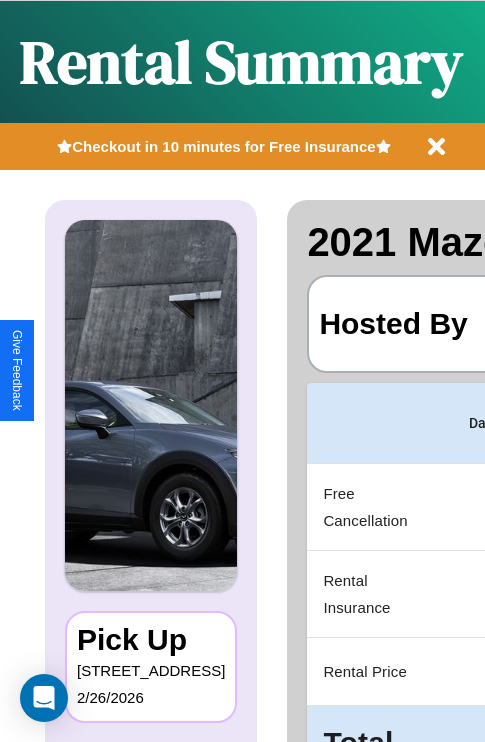 scroll, scrollTop: 0, scrollLeft: 378, axis: horizontal 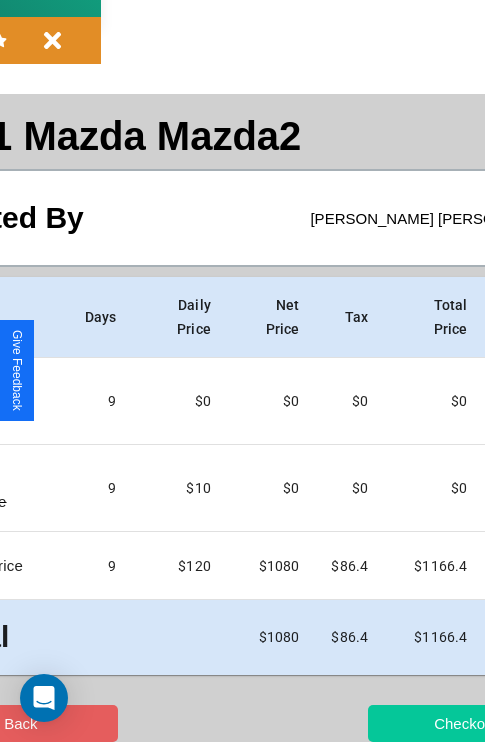 click on "Checkout" at bounding box center (465, 723) 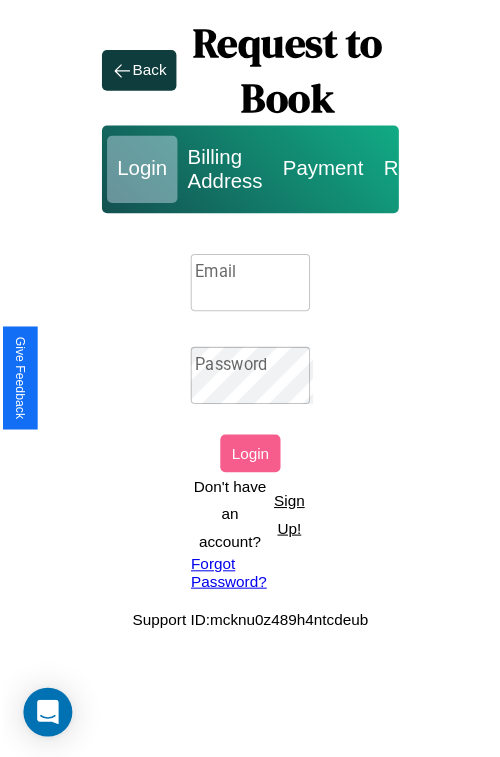 scroll, scrollTop: 0, scrollLeft: 0, axis: both 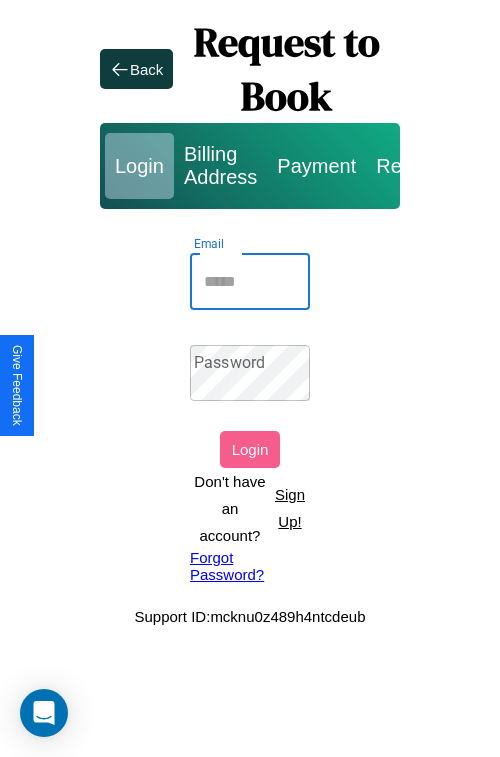 click on "Email" at bounding box center [250, 282] 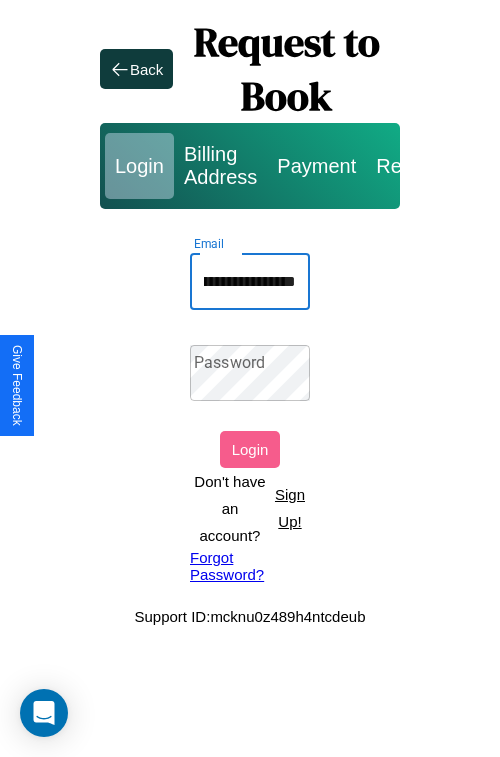 scroll, scrollTop: 0, scrollLeft: 73, axis: horizontal 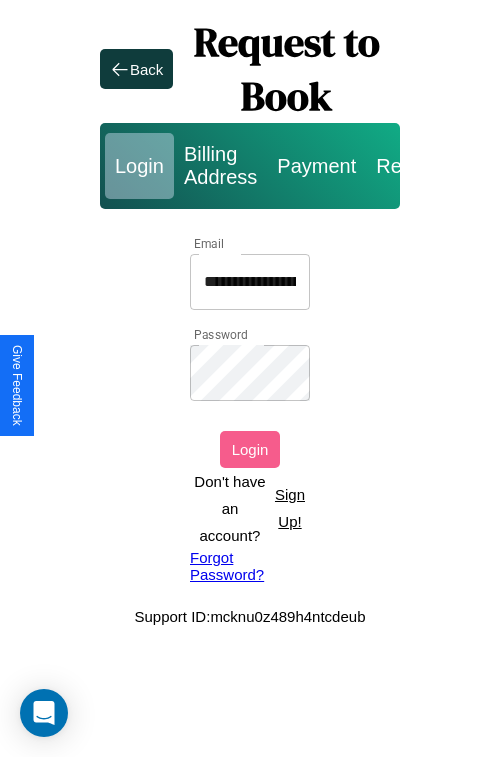 click on "Login" at bounding box center [250, 449] 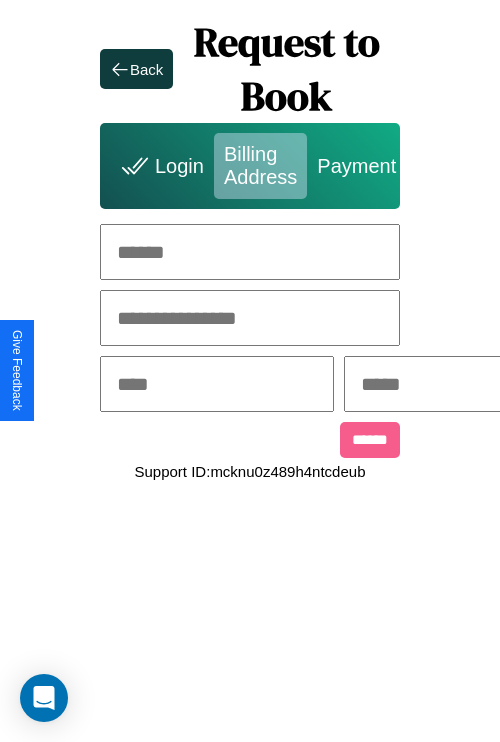 click at bounding box center [250, 252] 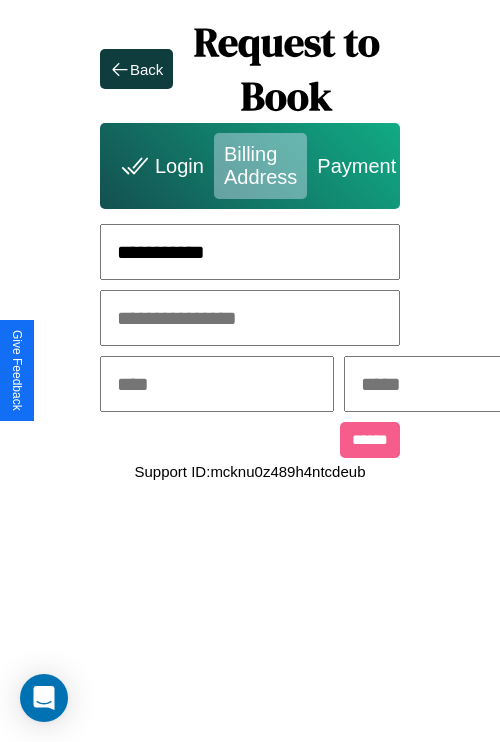 type on "**********" 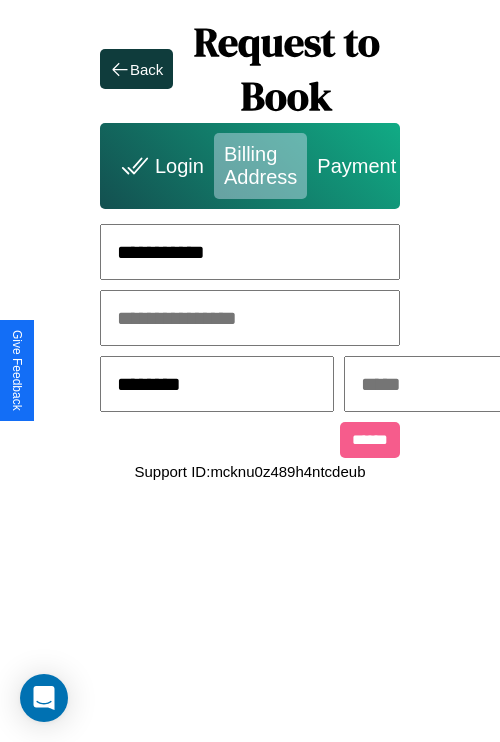 type on "********" 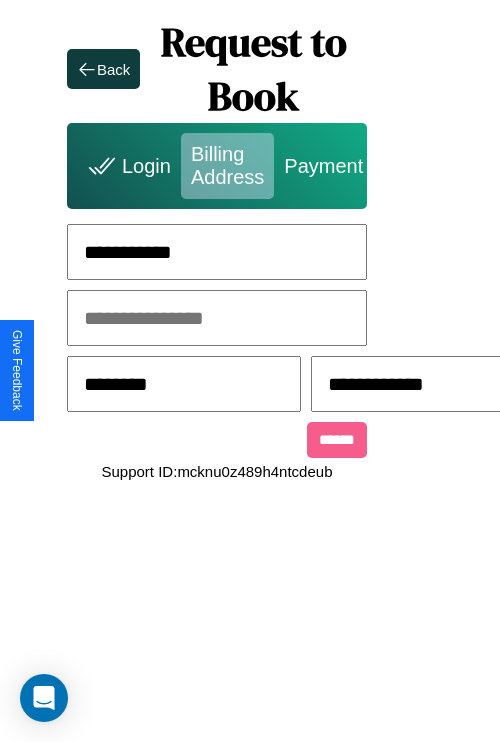scroll, scrollTop: 0, scrollLeft: 517, axis: horizontal 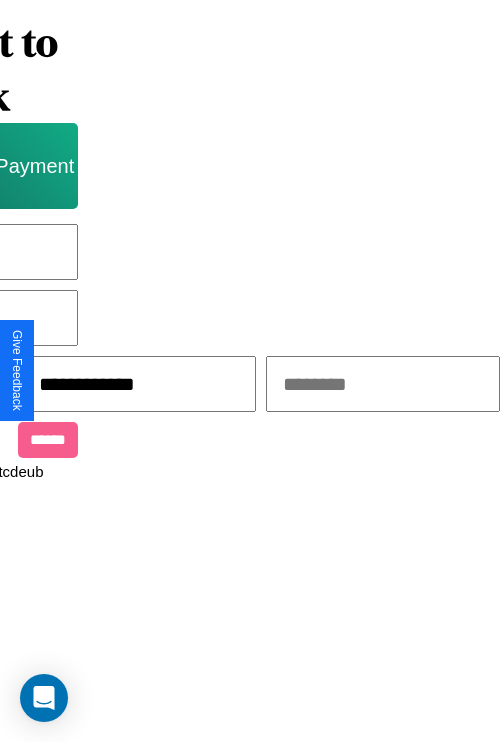 type on "**********" 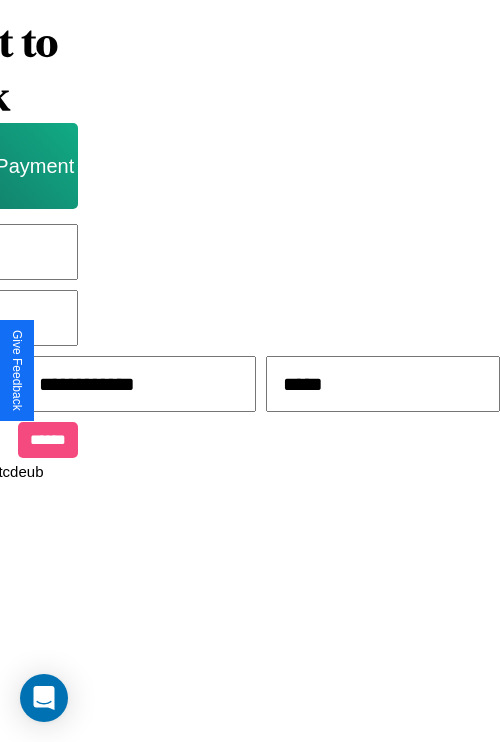 type on "*****" 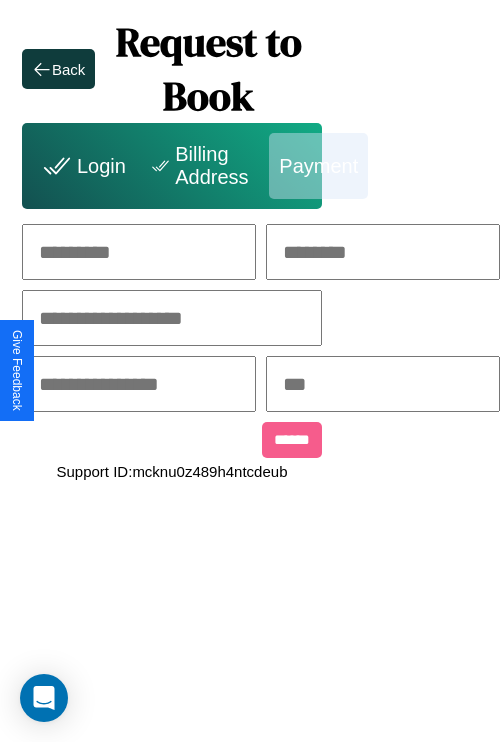 scroll, scrollTop: 0, scrollLeft: 208, axis: horizontal 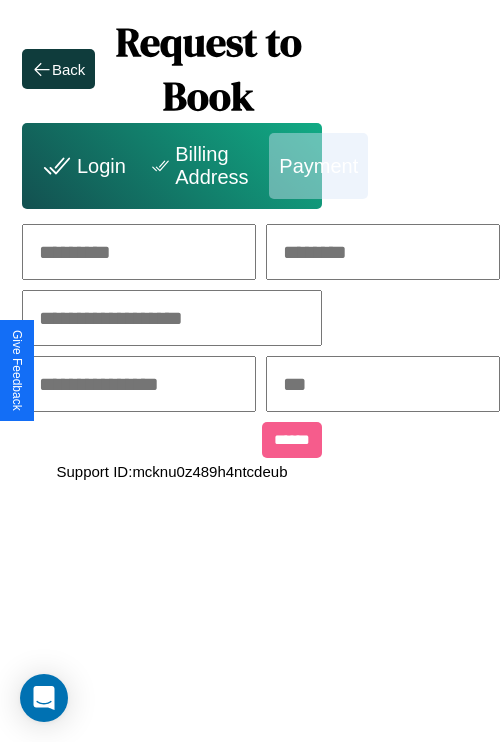 click at bounding box center (139, 252) 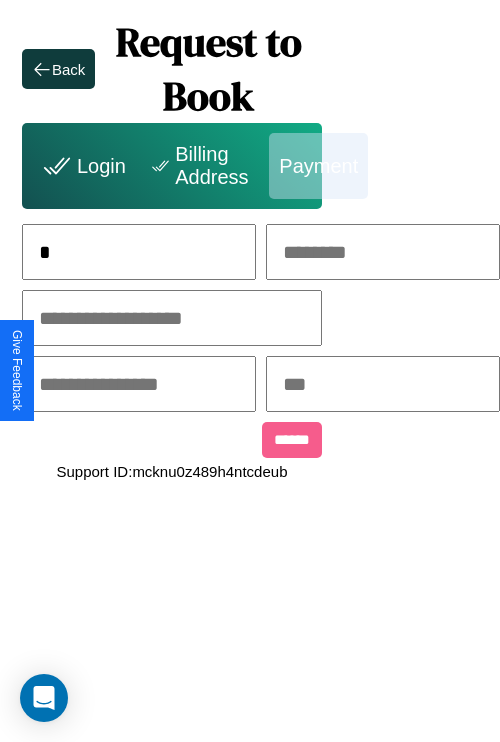 scroll, scrollTop: 0, scrollLeft: 130, axis: horizontal 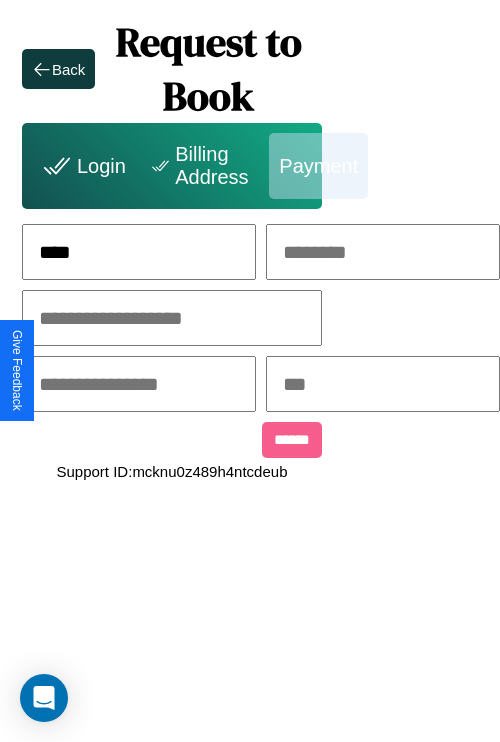 type on "****" 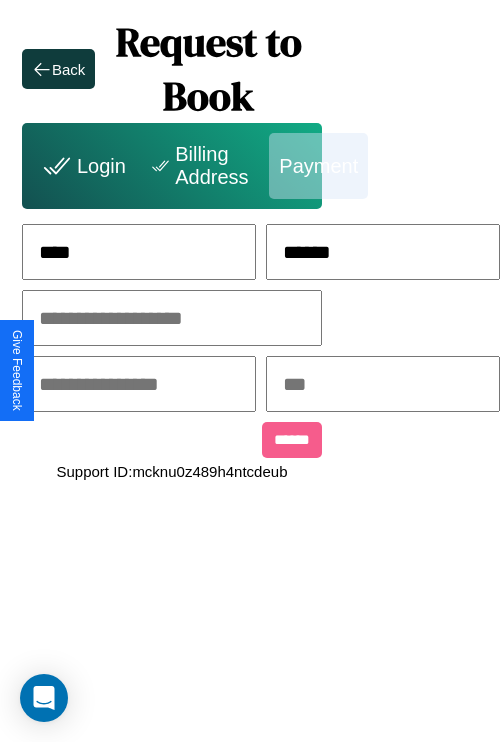 type on "******" 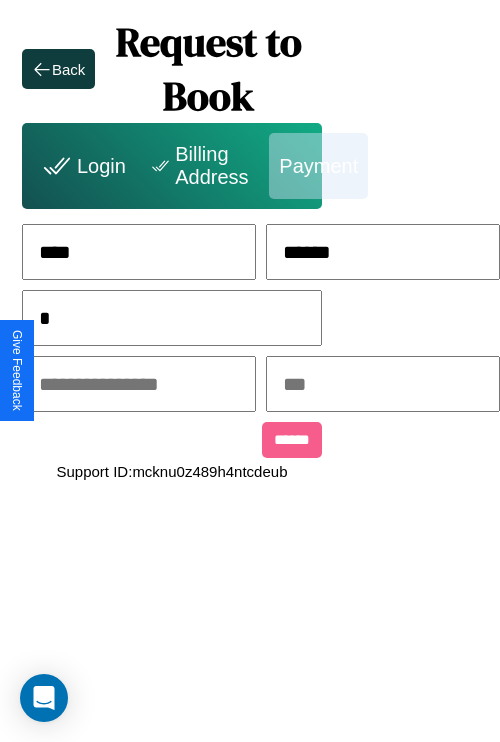 scroll, scrollTop: 0, scrollLeft: 128, axis: horizontal 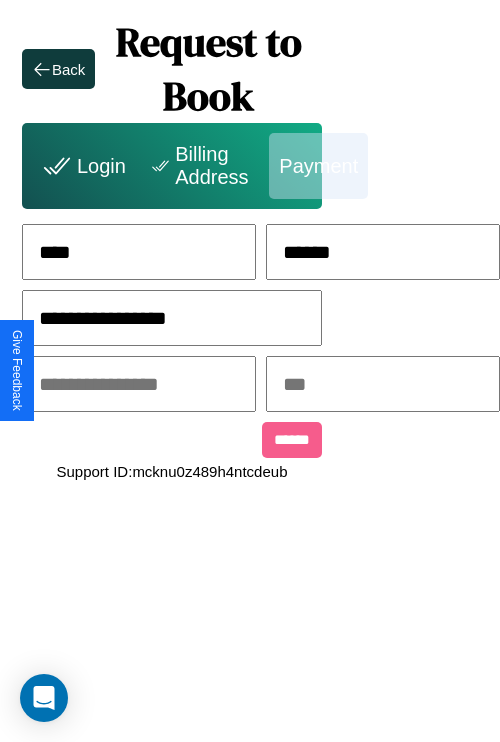 type on "**********" 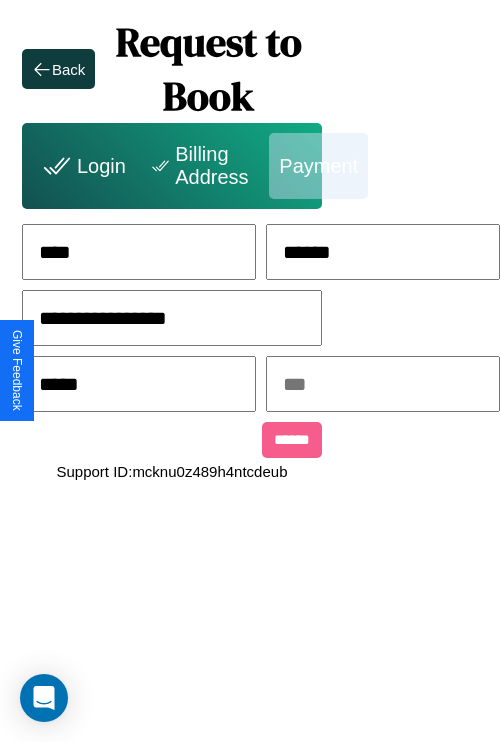 type on "*****" 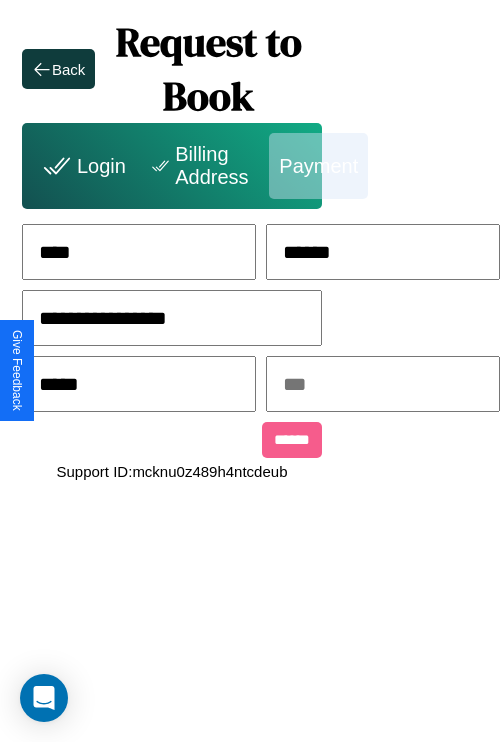 click at bounding box center (383, 384) 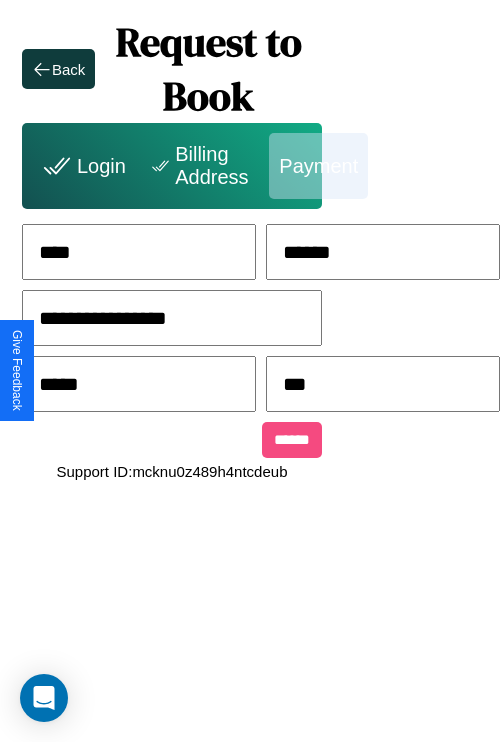 type on "***" 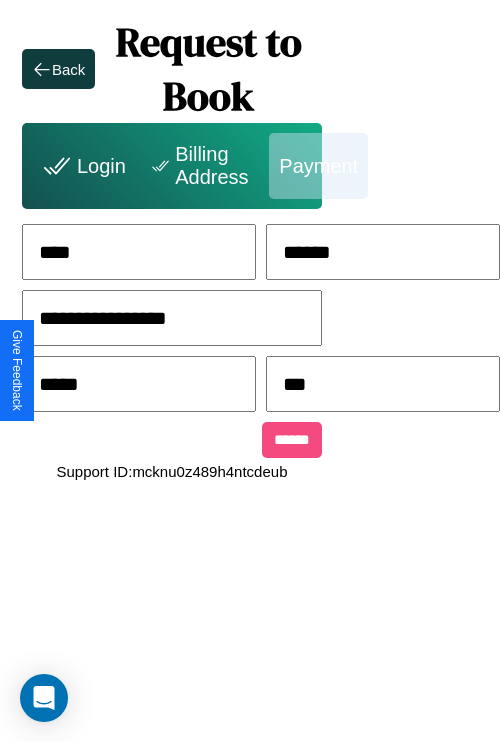 click on "******" at bounding box center (292, 440) 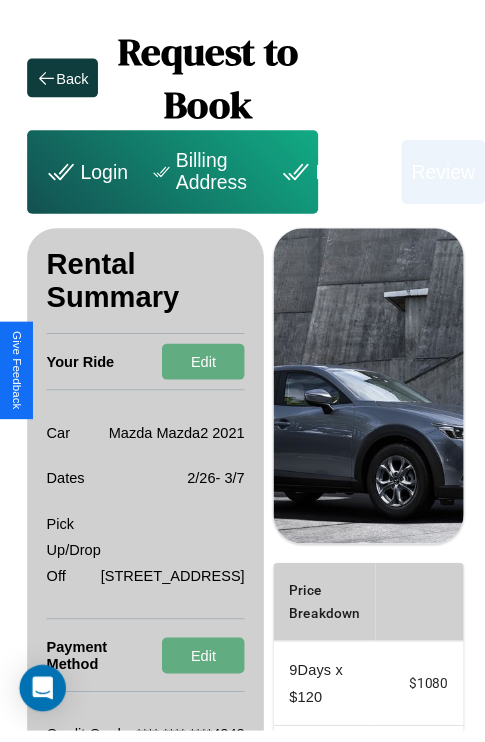 scroll, scrollTop: 0, scrollLeft: 72, axis: horizontal 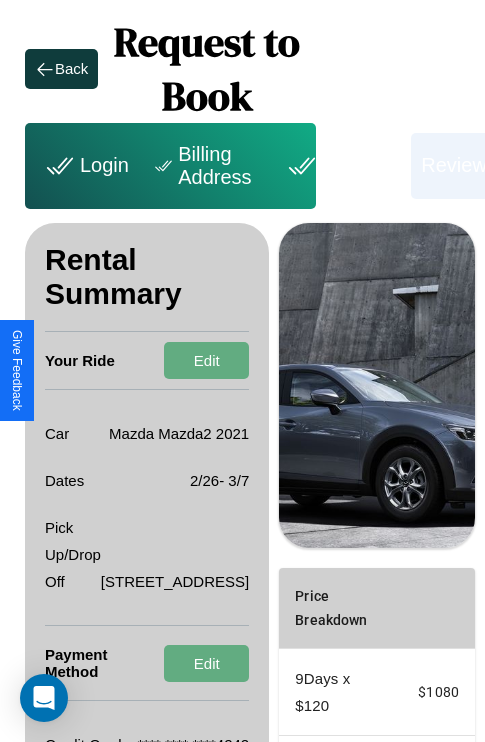 click on "Billing Address" at bounding box center [205, 166] 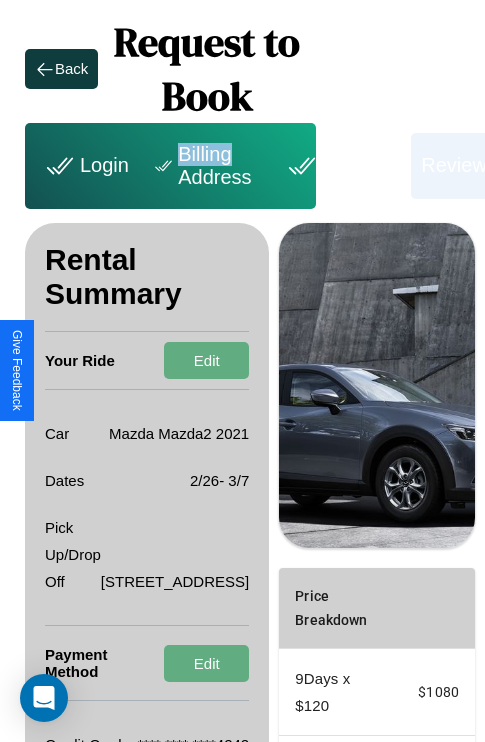click on "Billing Address" at bounding box center [205, 166] 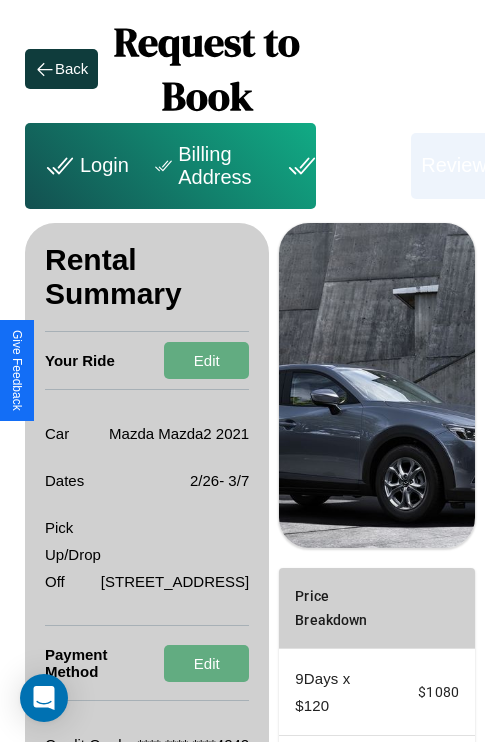 click on "Billing Address" at bounding box center (205, 166) 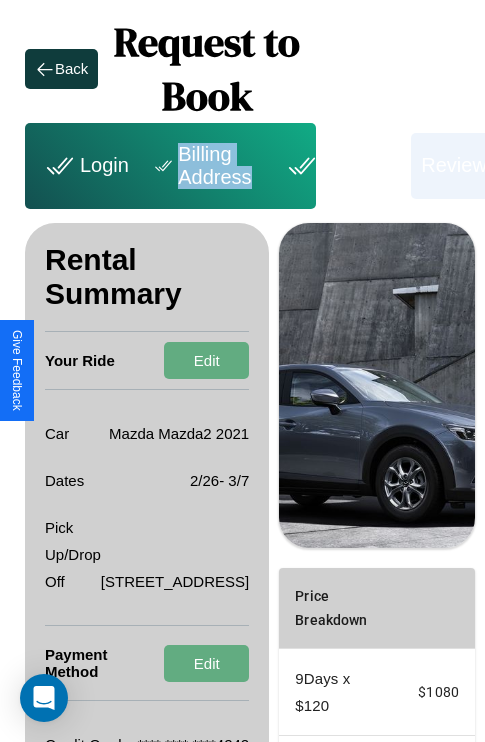 click on "Billing Address" at bounding box center [205, 166] 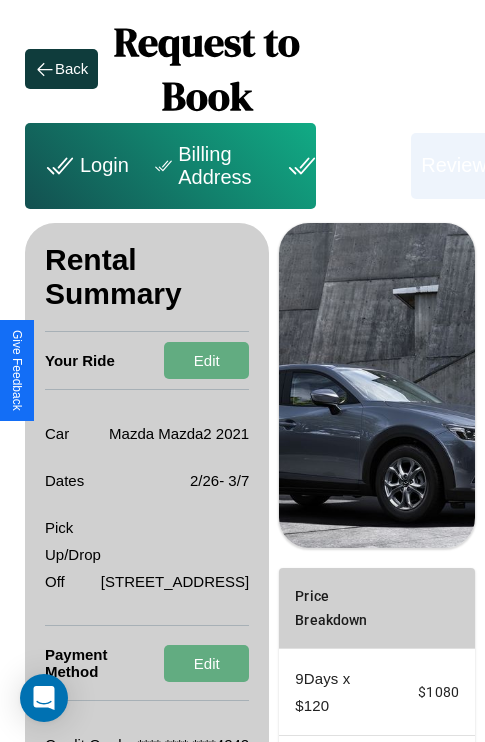 click on "Billing Address" at bounding box center (205, 166) 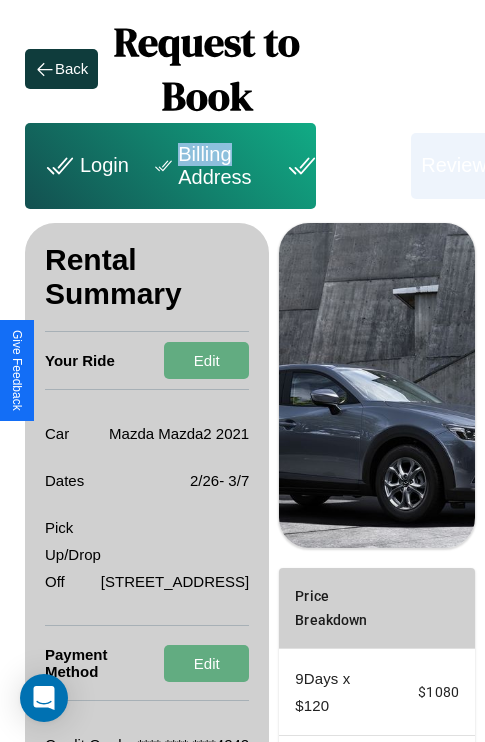 click on "Billing Address" at bounding box center [205, 166] 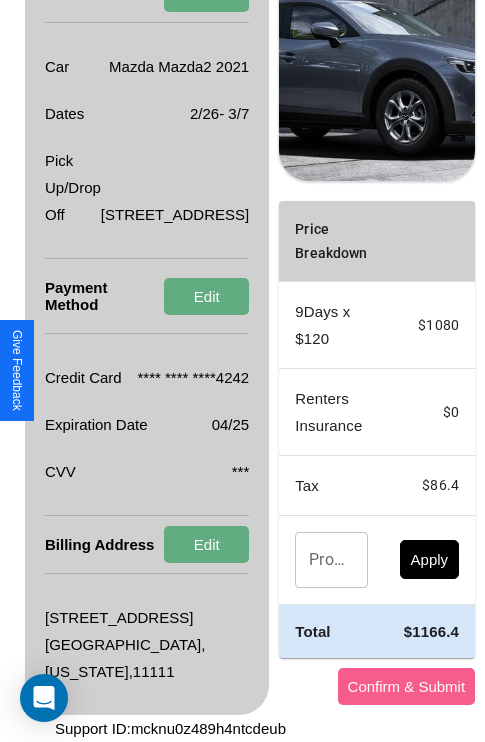 scroll, scrollTop: 455, scrollLeft: 72, axis: both 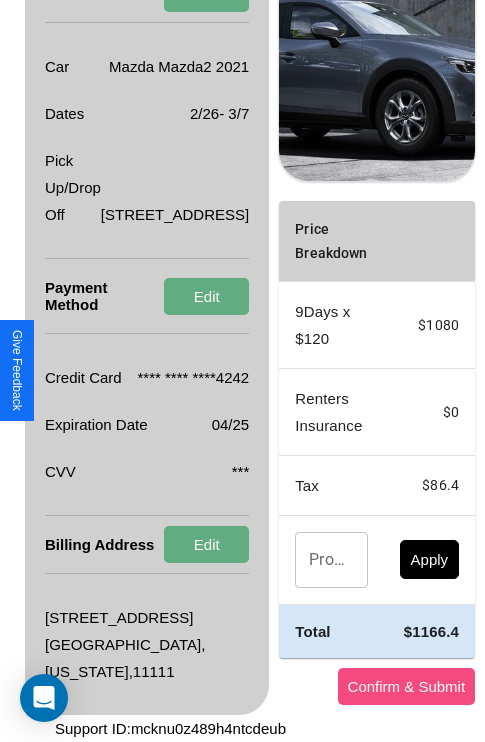 click on "Confirm & Submit" at bounding box center [407, 686] 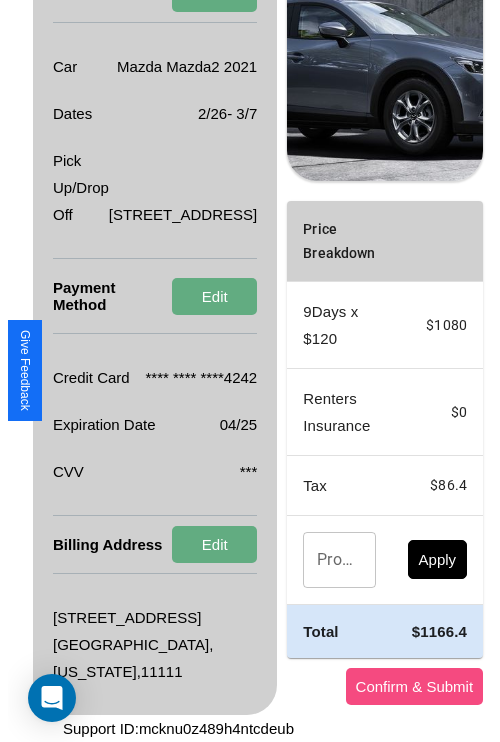 scroll, scrollTop: 0, scrollLeft: 72, axis: horizontal 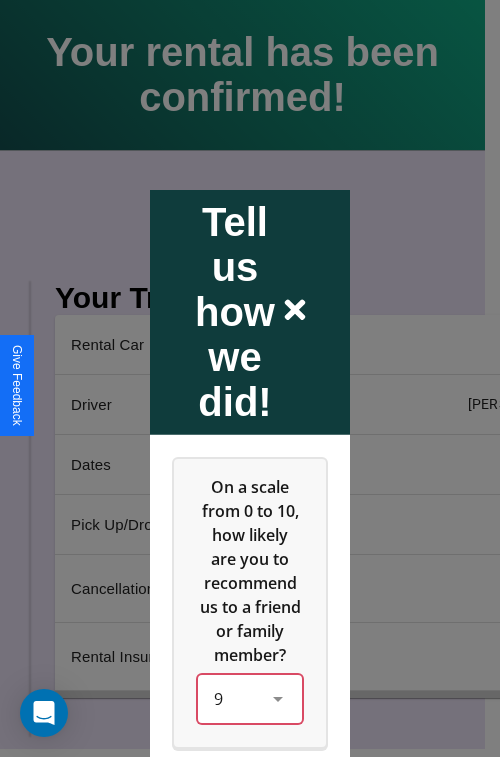 click on "9" at bounding box center (250, 698) 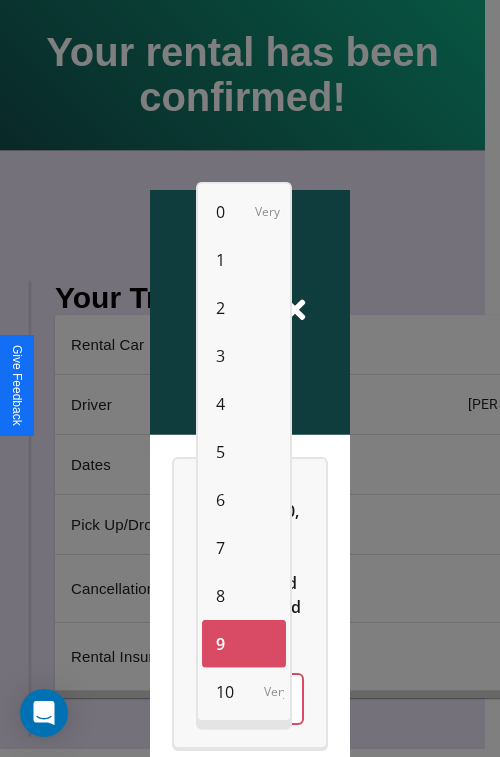 click on "3" at bounding box center (220, 356) 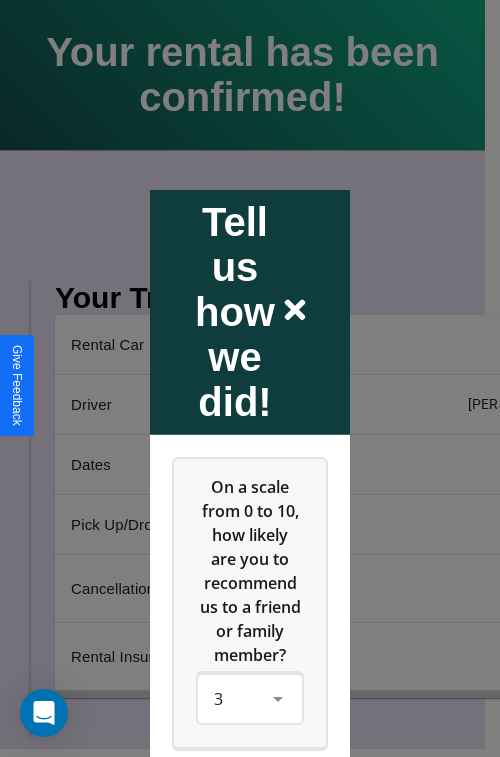 click 